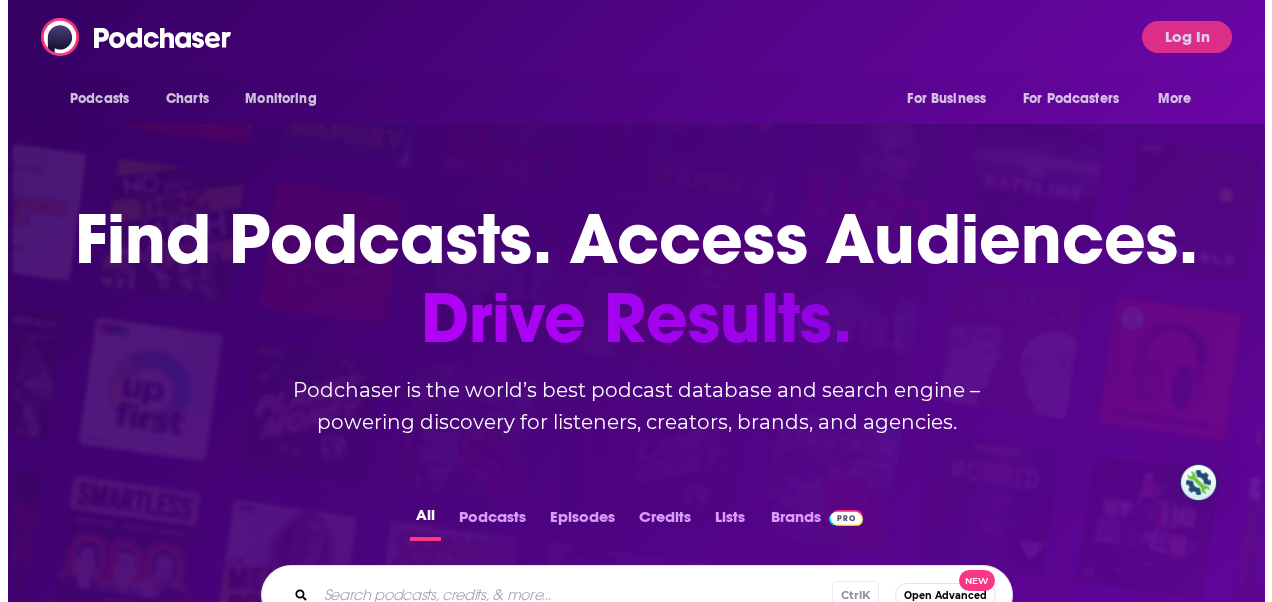scroll, scrollTop: 0, scrollLeft: 0, axis: both 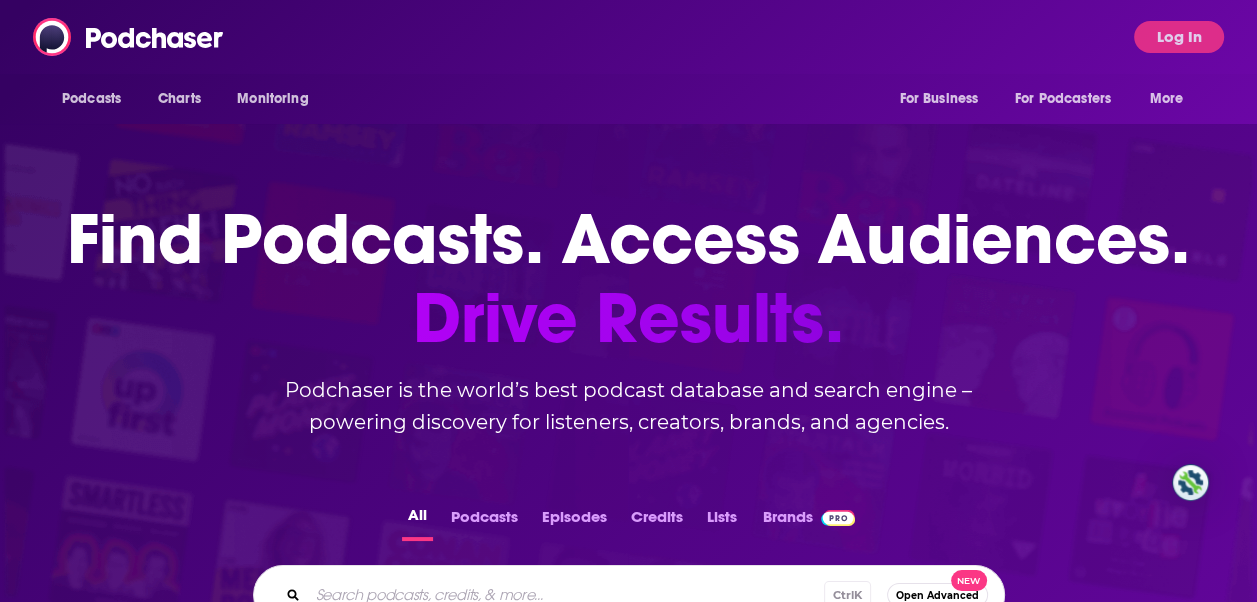 click on "Podcasts Charts Monitoring For Business For Podcasters More Log In" at bounding box center (628, 37) 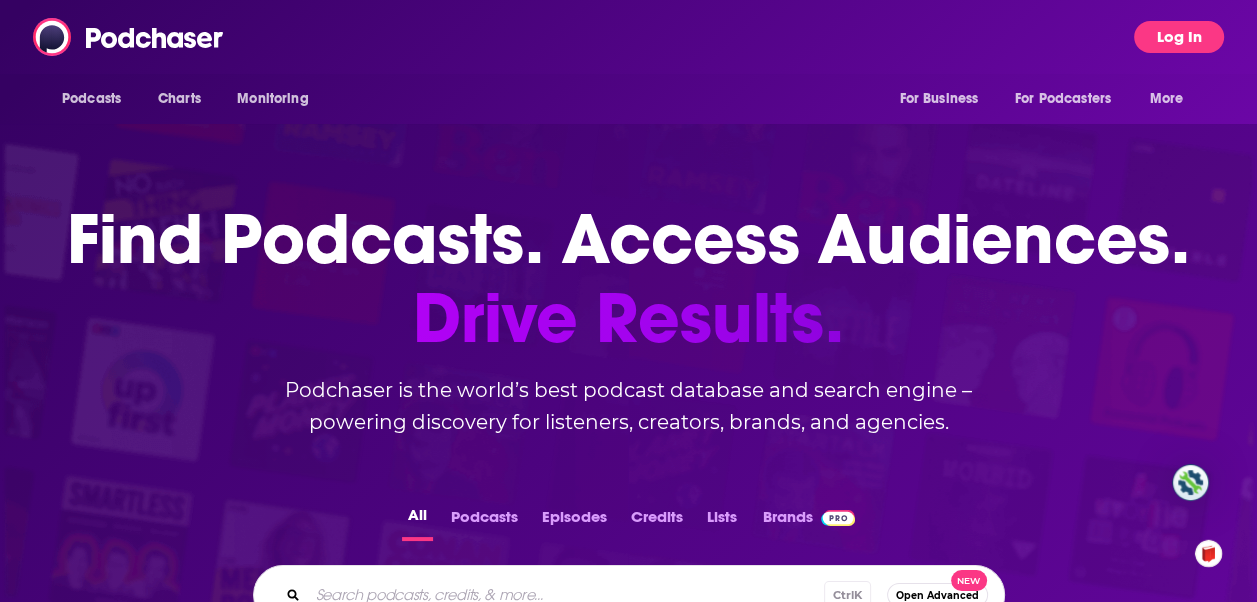 click on "Log In" at bounding box center (1179, 37) 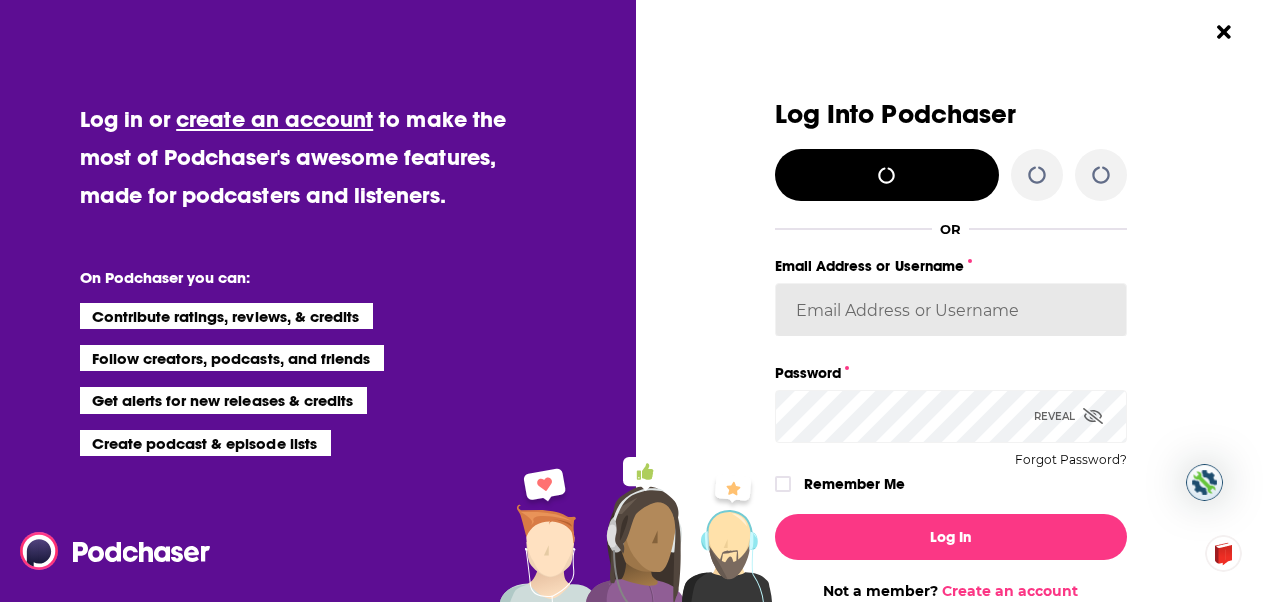 type 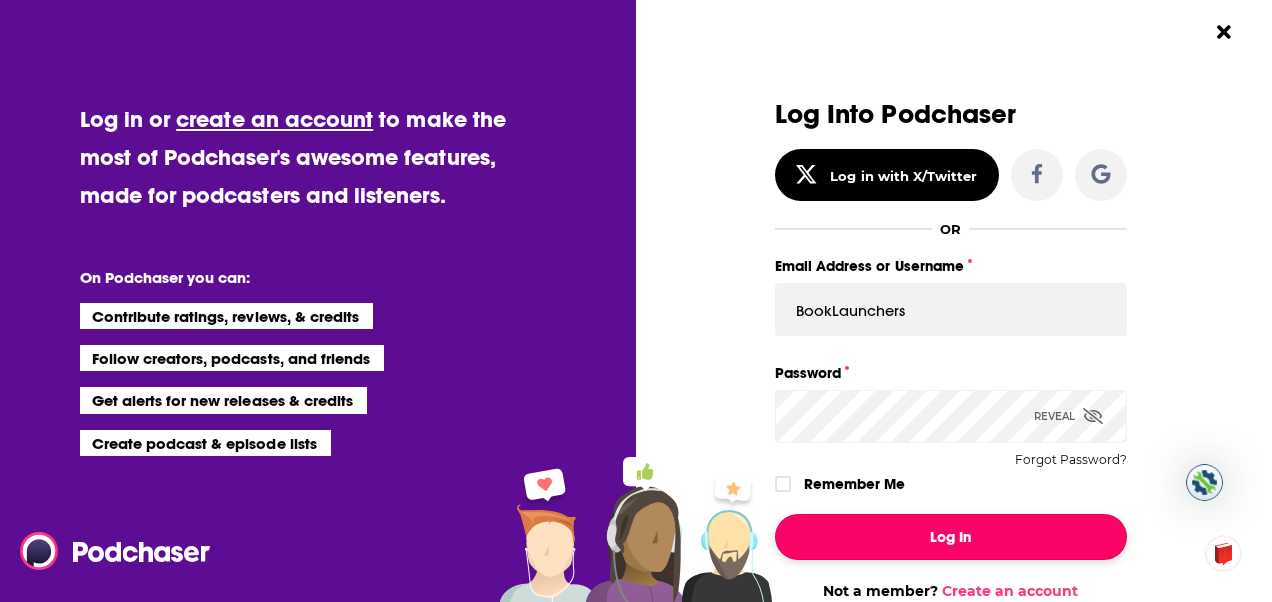 click on "Log In" at bounding box center (951, 537) 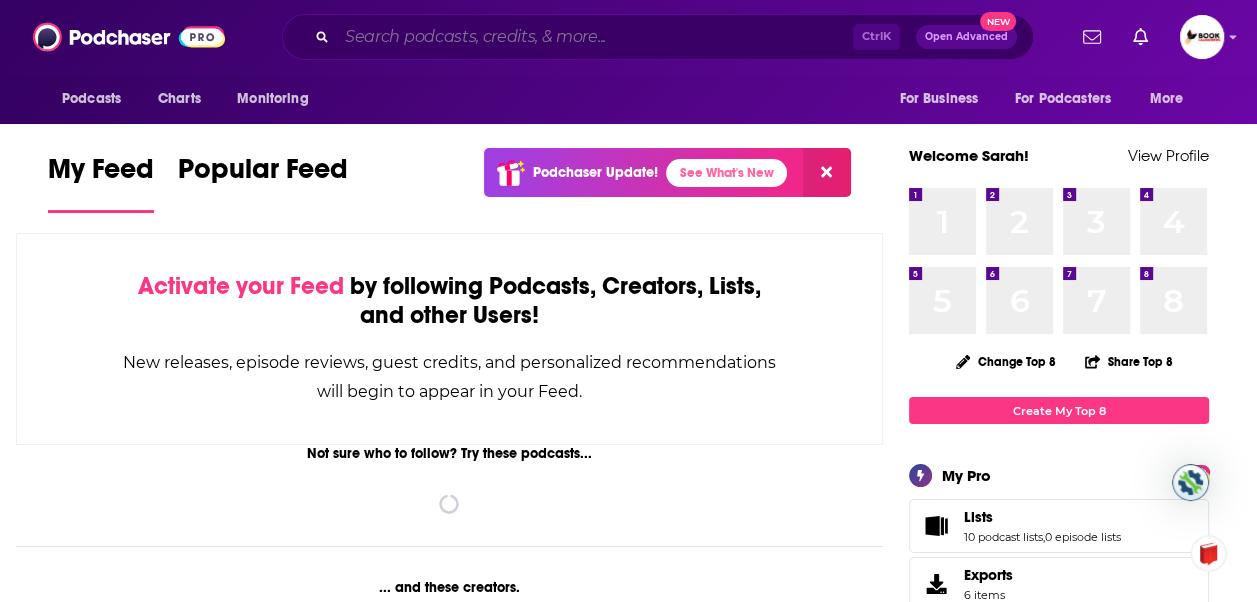 click at bounding box center (595, 37) 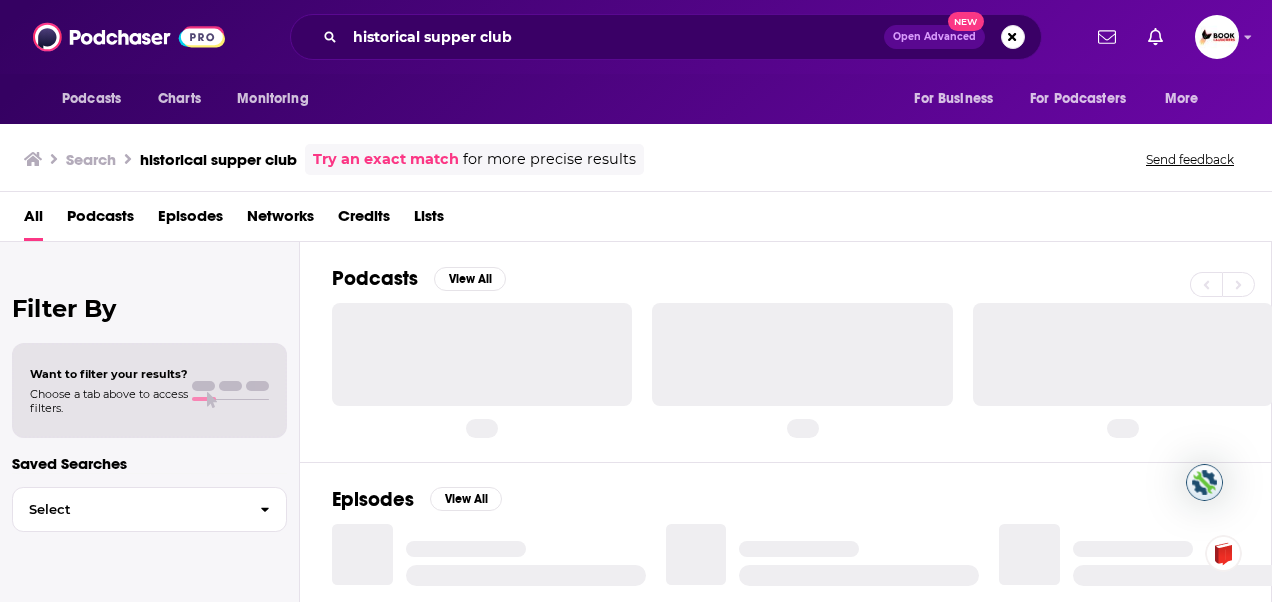 click on "Podcasts" at bounding box center [100, 220] 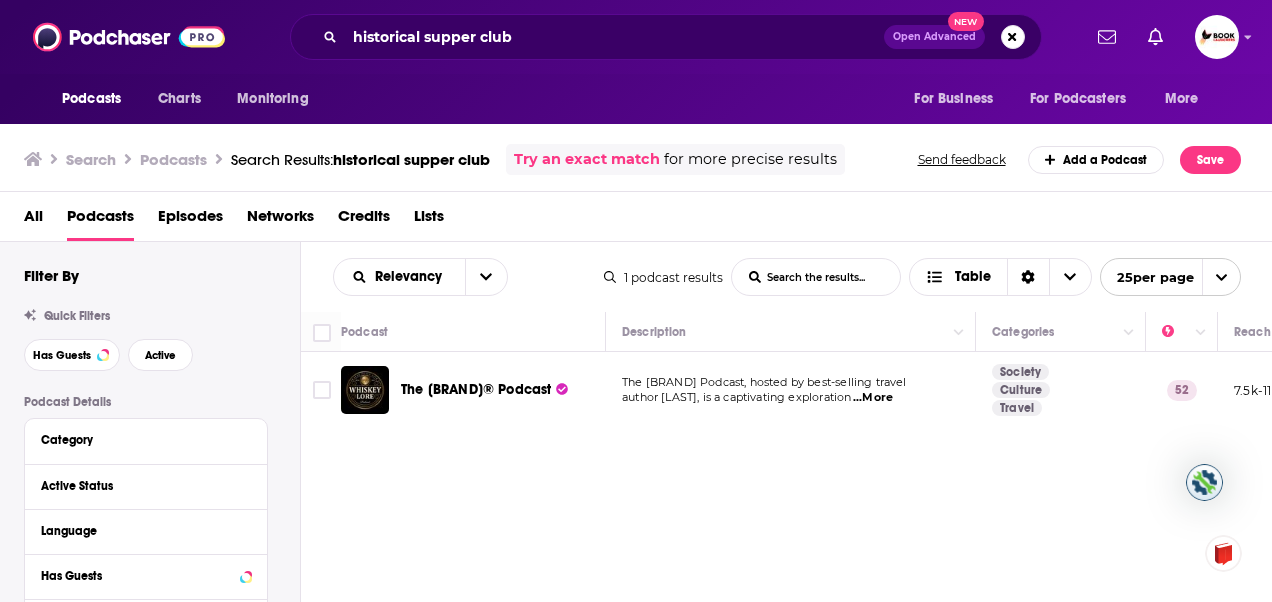 click on "...More" at bounding box center (873, 398) 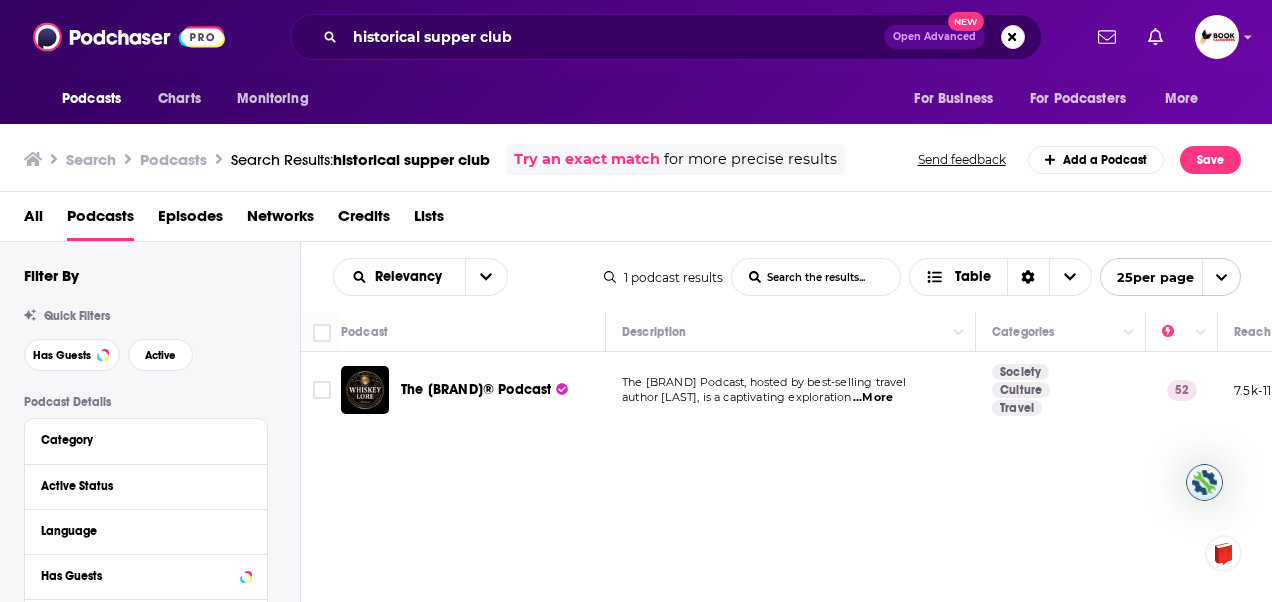 click on "All" at bounding box center (33, 220) 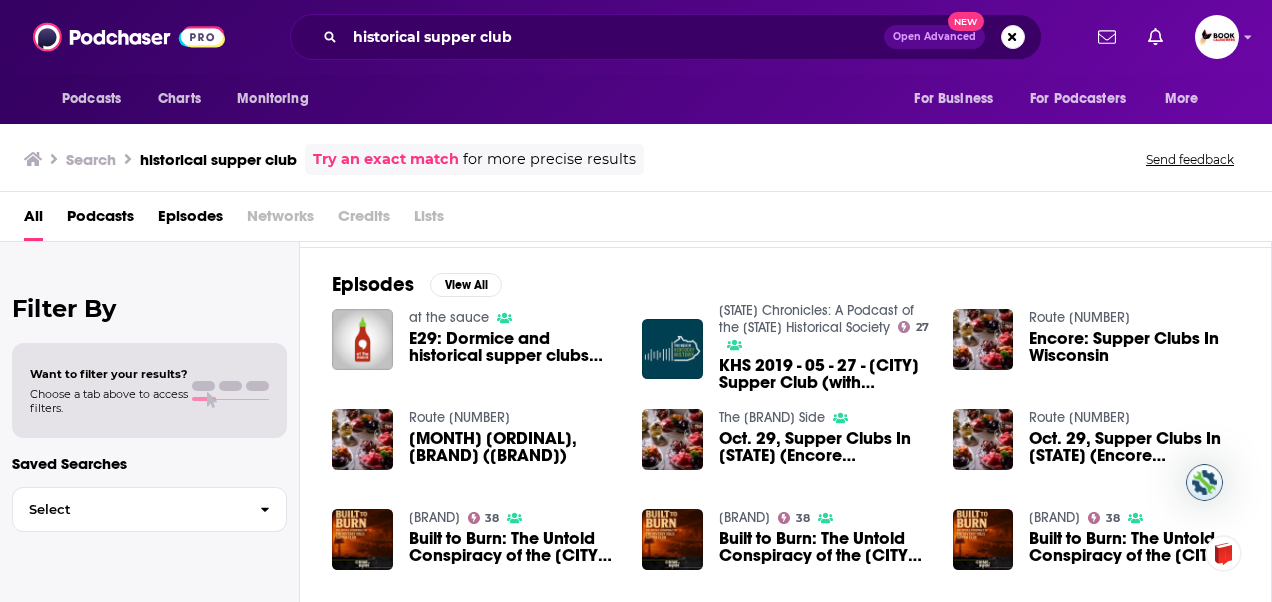 scroll, scrollTop: 0, scrollLeft: 0, axis: both 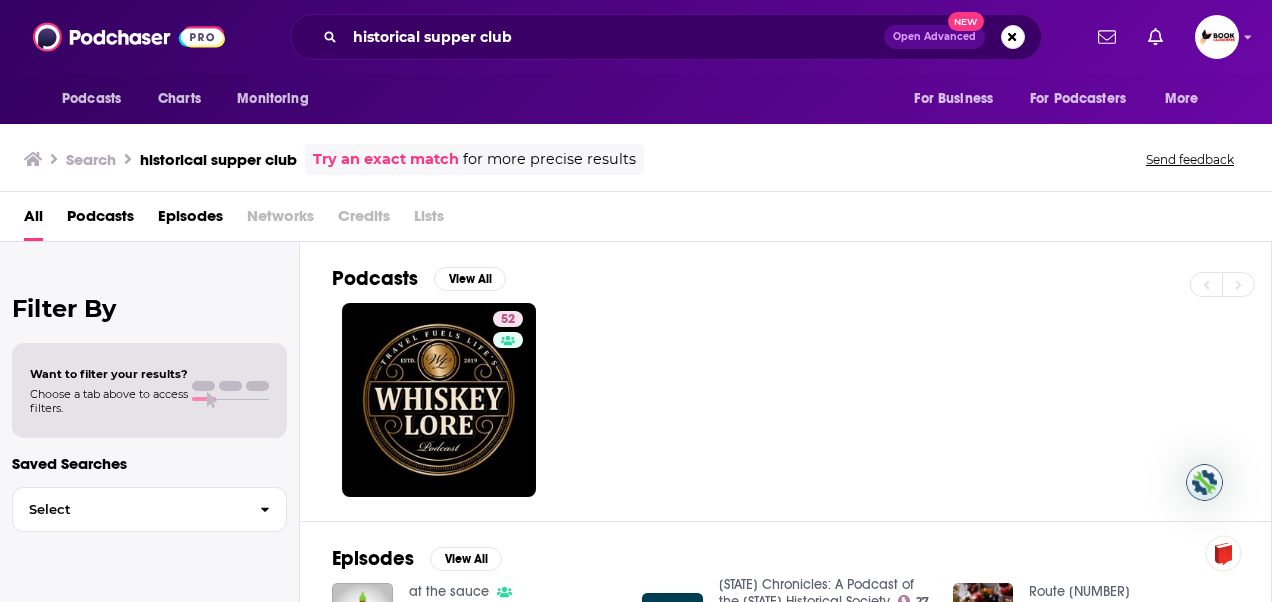 click on "Podcasts" at bounding box center (100, 220) 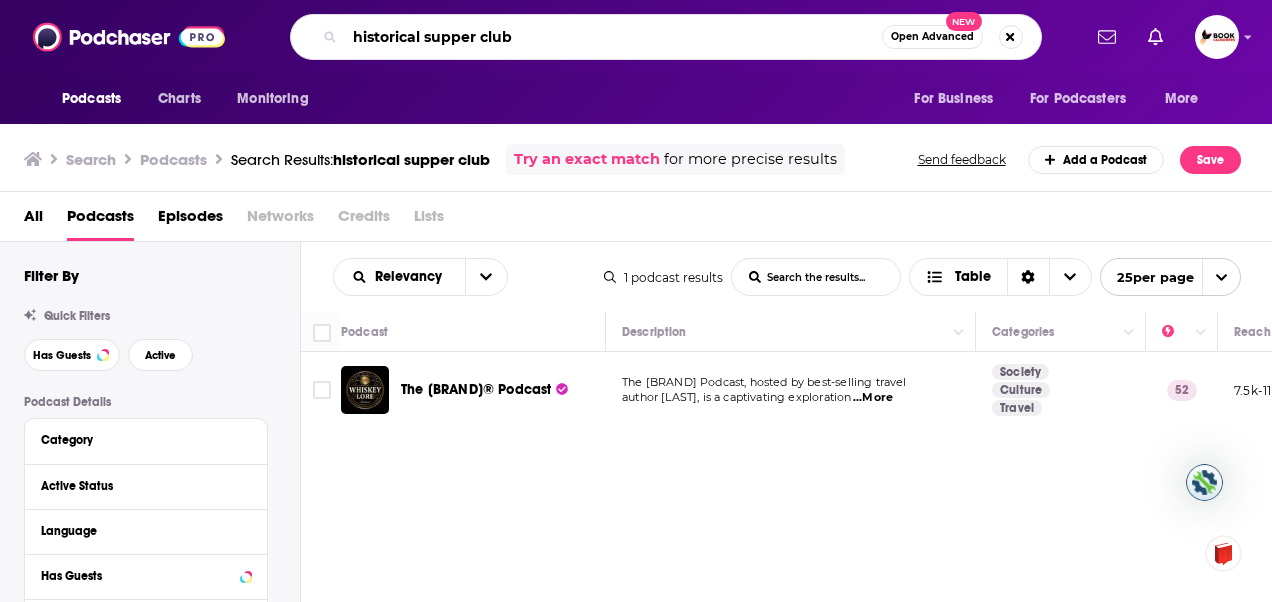 drag, startPoint x: 477, startPoint y: 35, endPoint x: 554, endPoint y: 34, distance: 77.00649 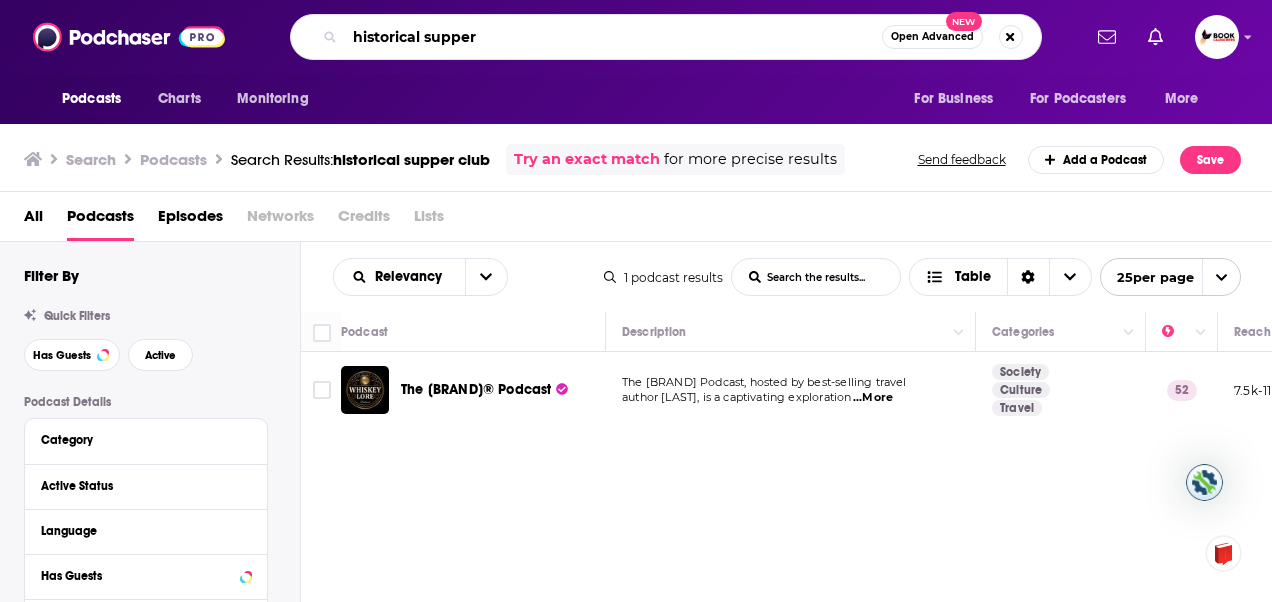 type on "historical supper" 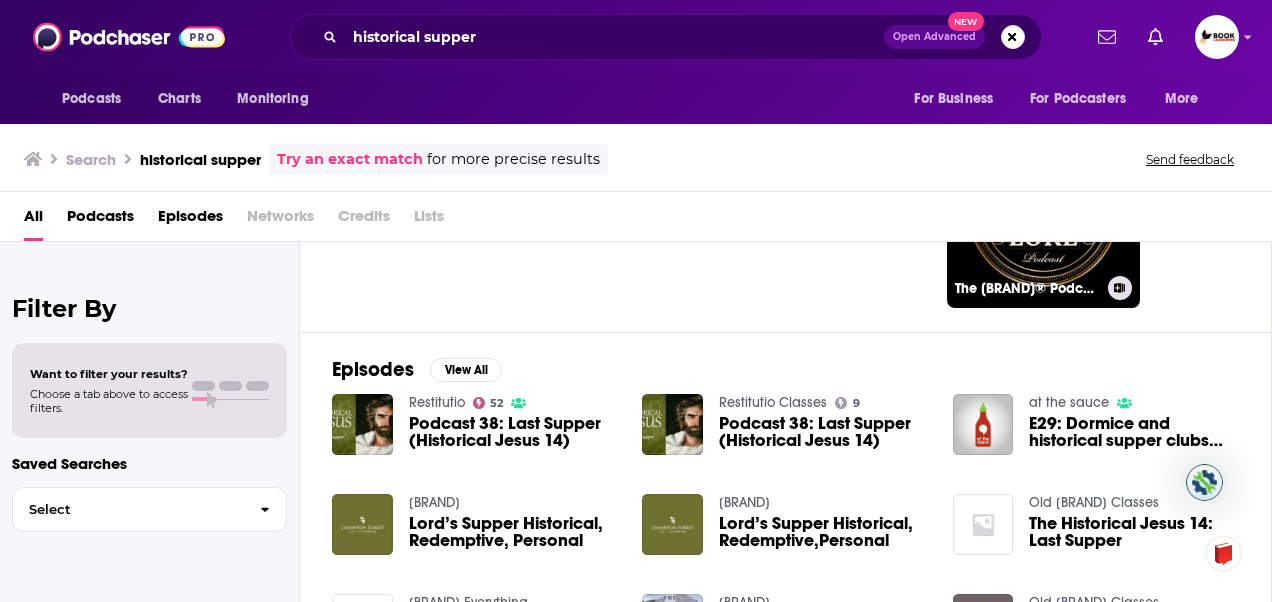 scroll, scrollTop: 0, scrollLeft: 0, axis: both 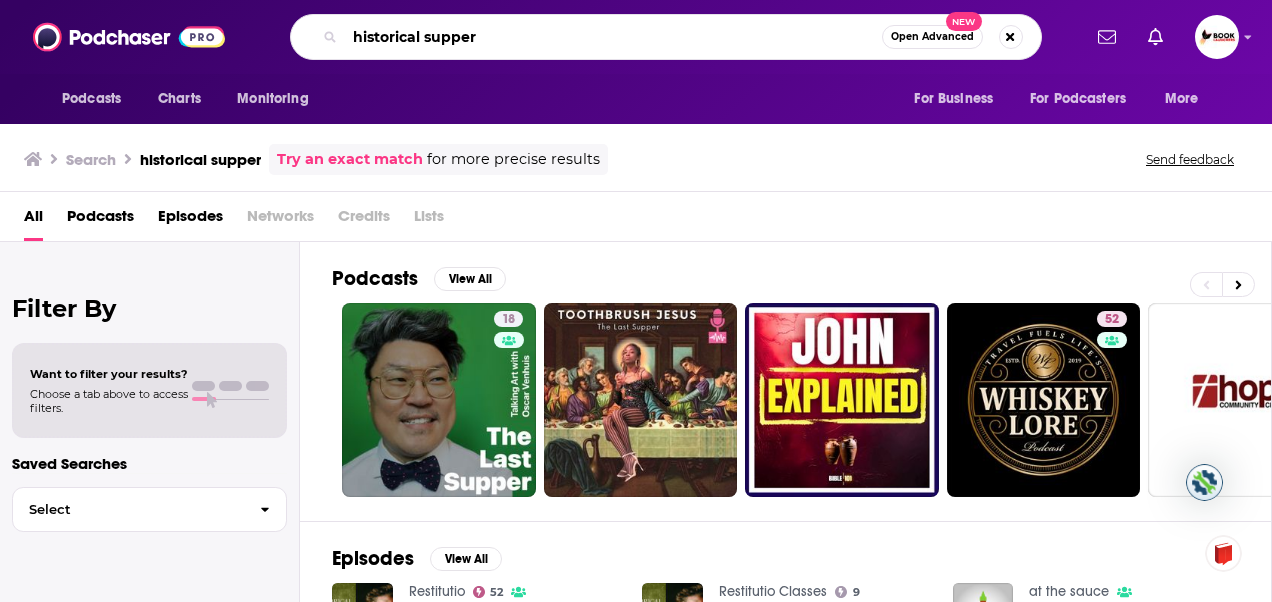 drag, startPoint x: 508, startPoint y: 33, endPoint x: 325, endPoint y: 42, distance: 183.22118 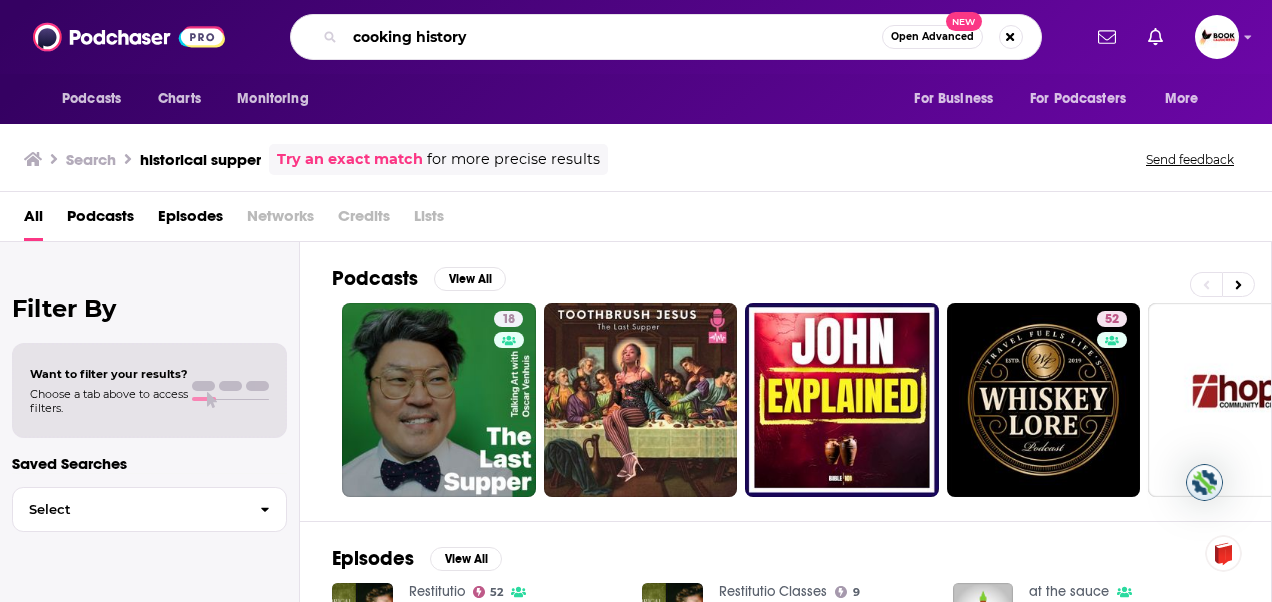 type on "cooking history" 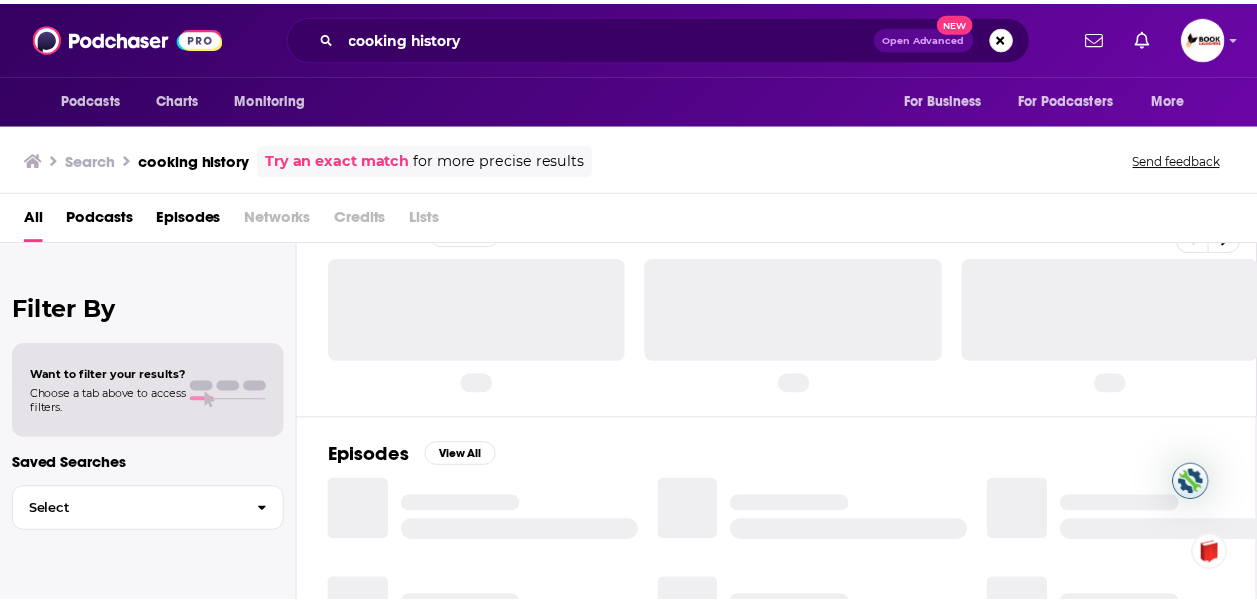 scroll, scrollTop: 0, scrollLeft: 0, axis: both 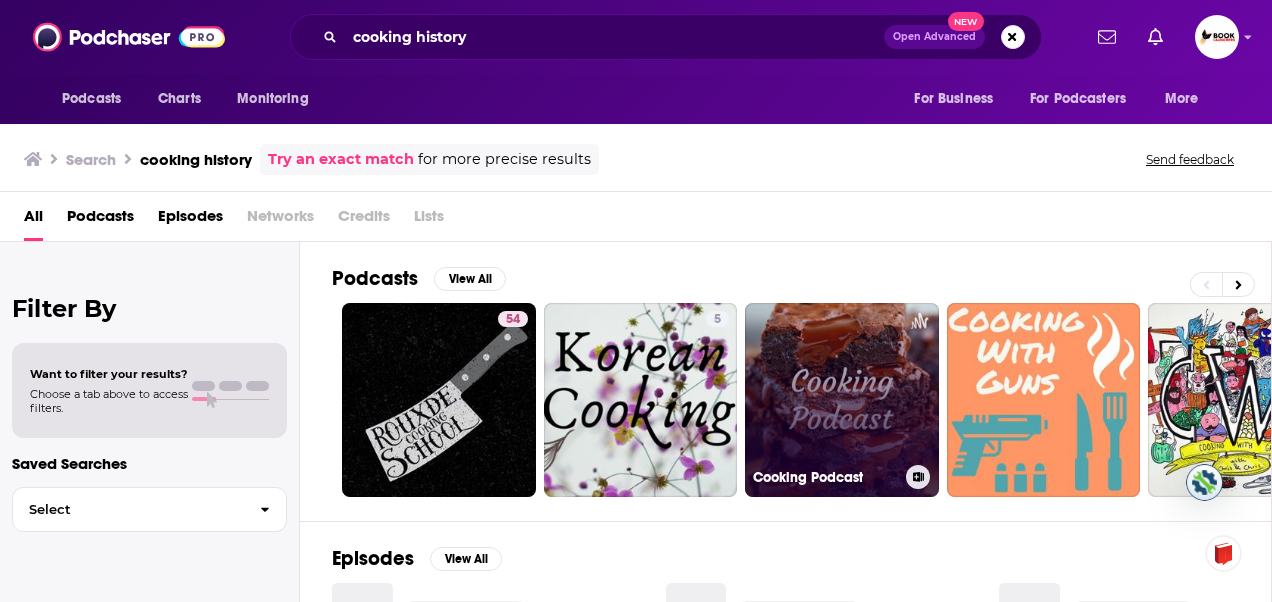 click on "Cooking Podcast" at bounding box center [842, 400] 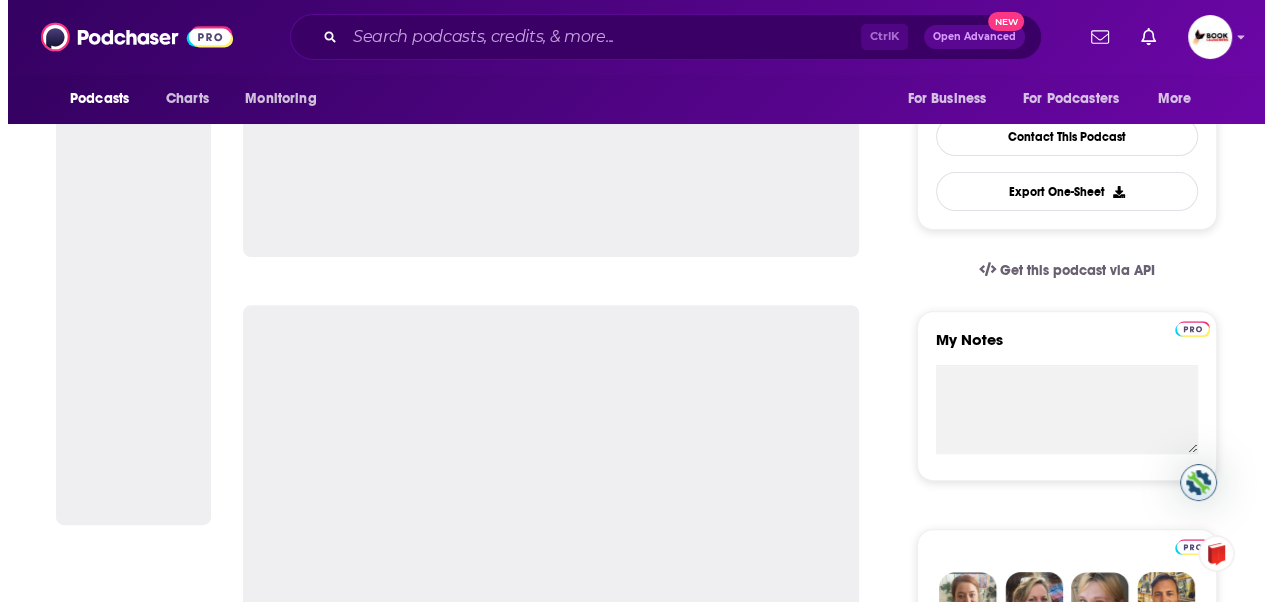 scroll, scrollTop: 0, scrollLeft: 0, axis: both 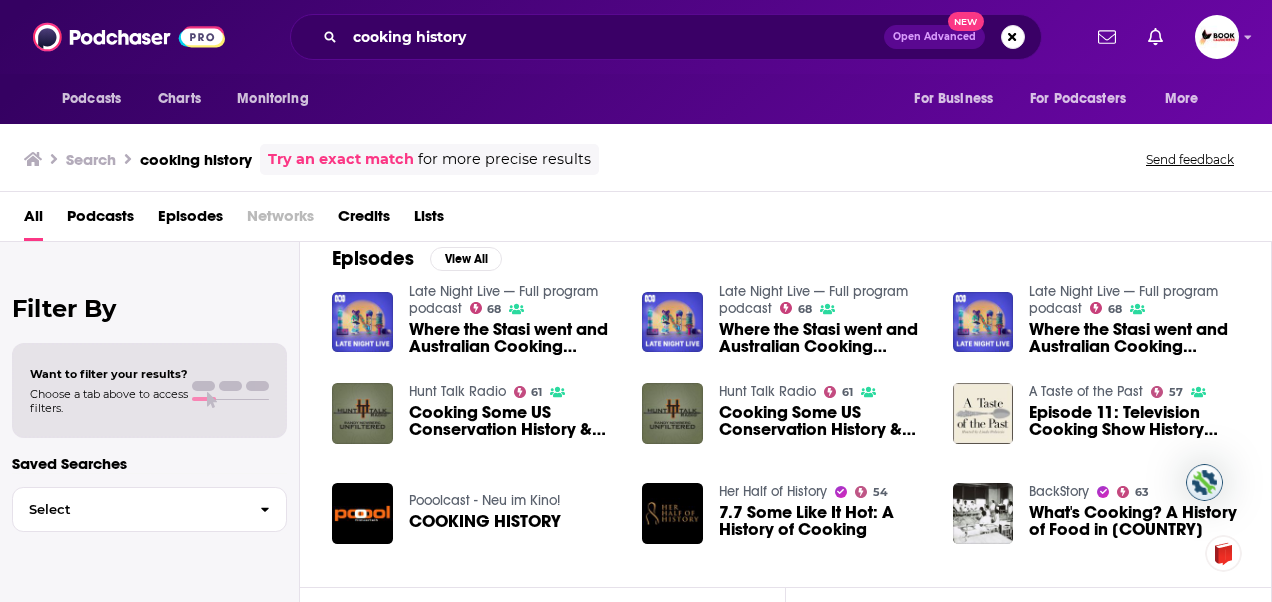 click on "COOKING HISTORY" at bounding box center [485, 521] 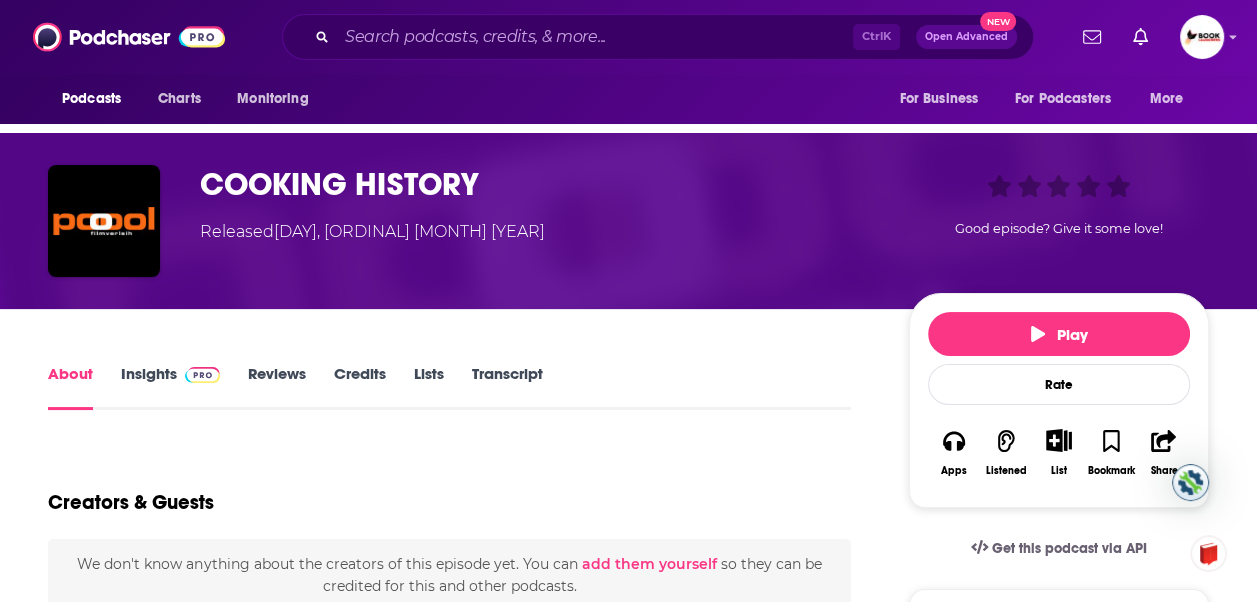 scroll, scrollTop: 200, scrollLeft: 0, axis: vertical 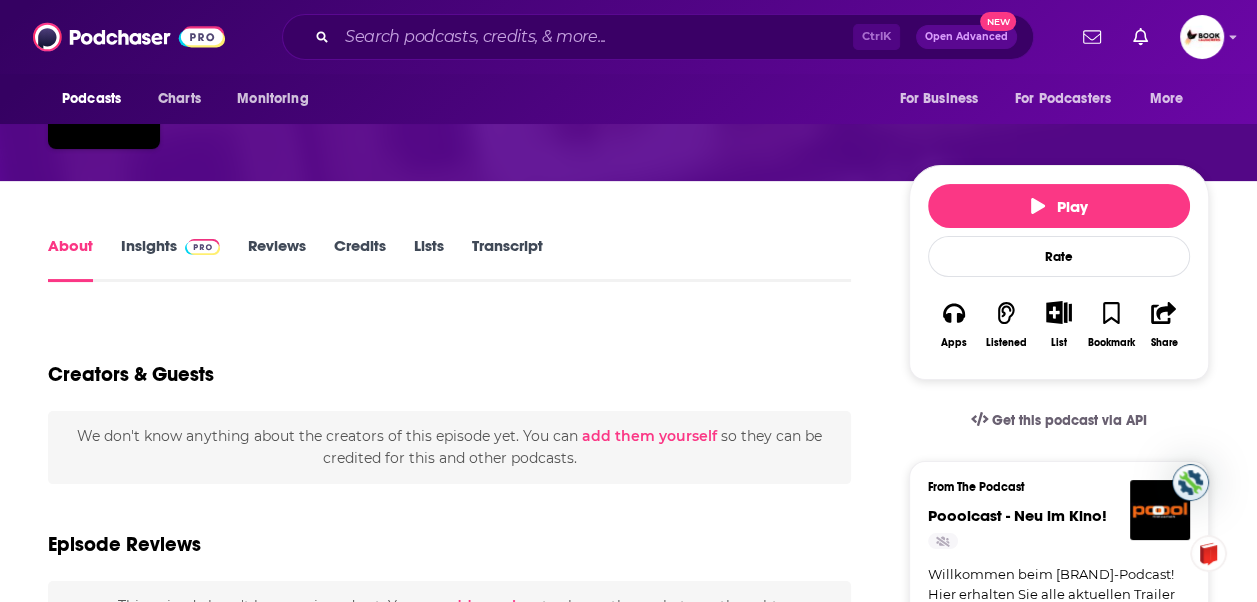 click on "Insights" at bounding box center (170, 259) 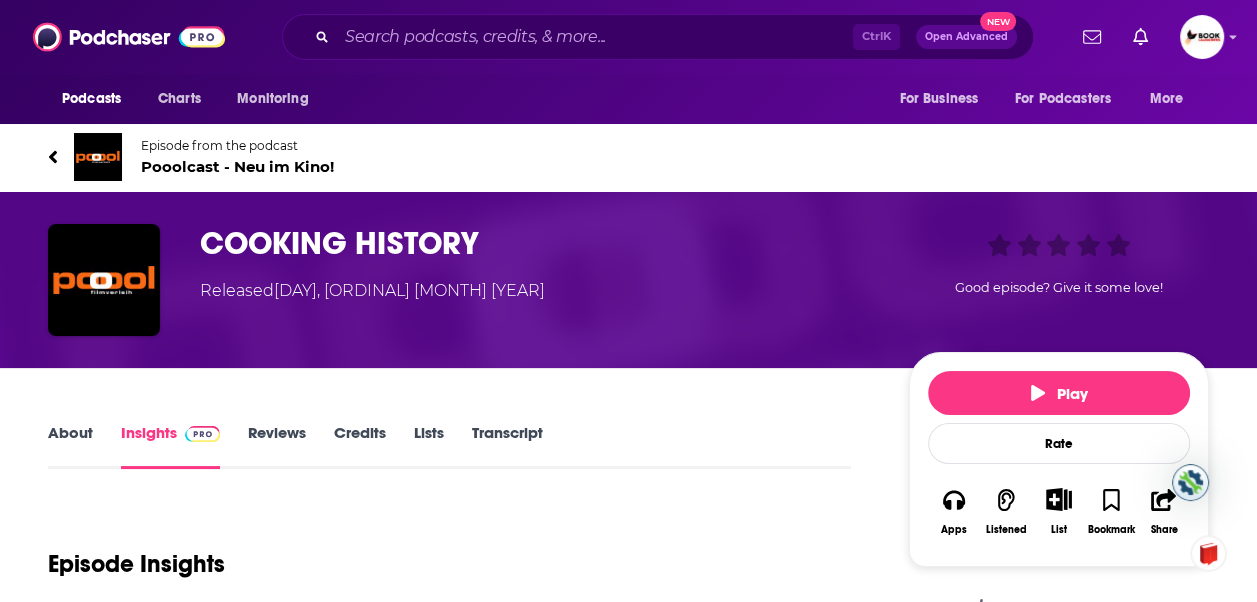 scroll, scrollTop: 0, scrollLeft: 0, axis: both 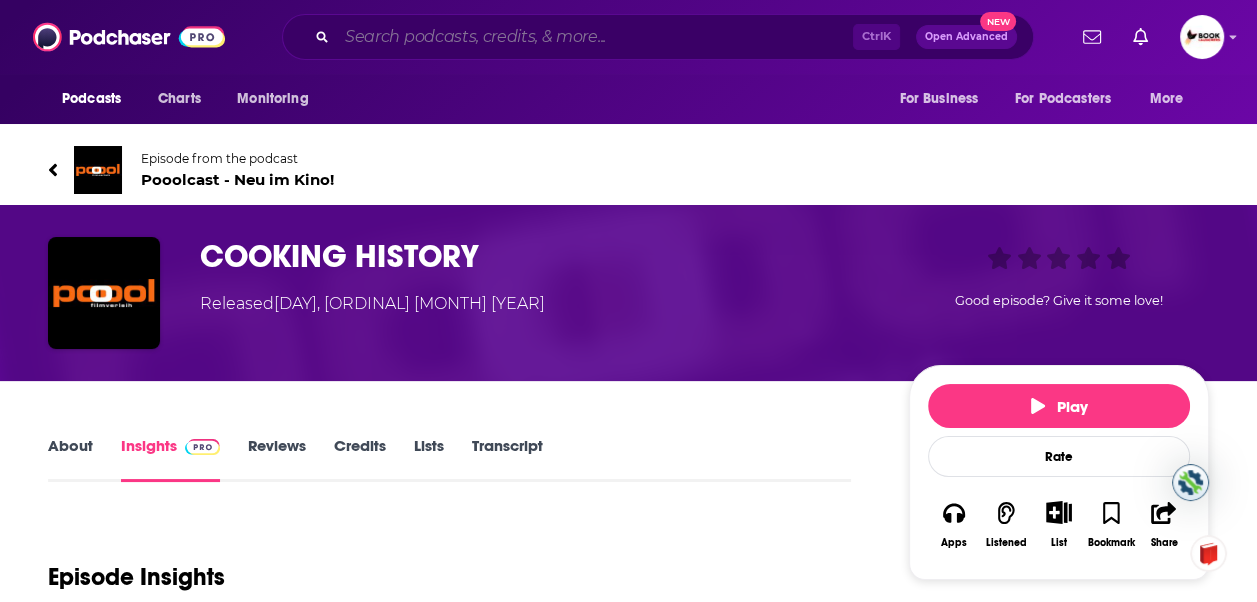 click at bounding box center (595, 37) 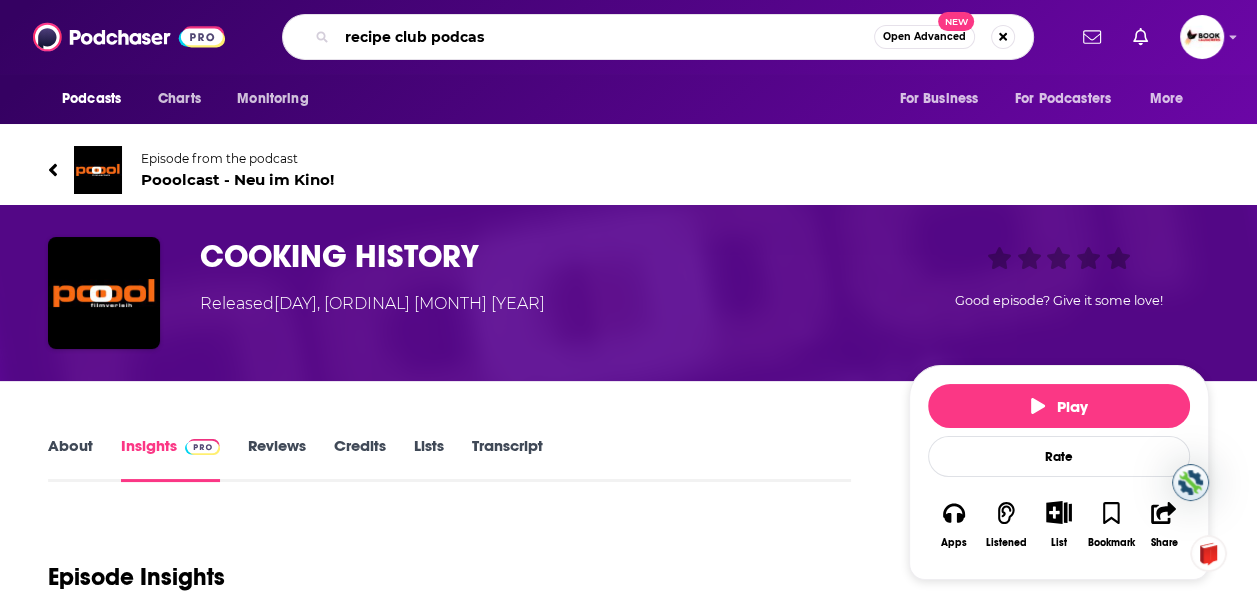 type on "recipe club podcast" 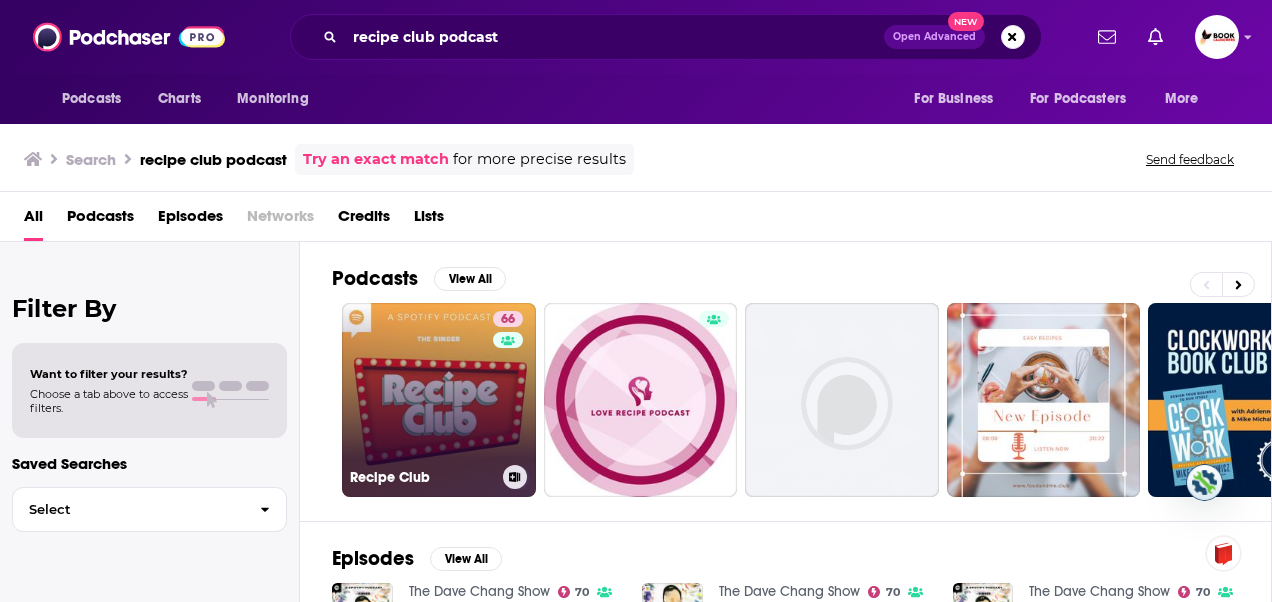 click on "66 Recipe Club" at bounding box center [439, 400] 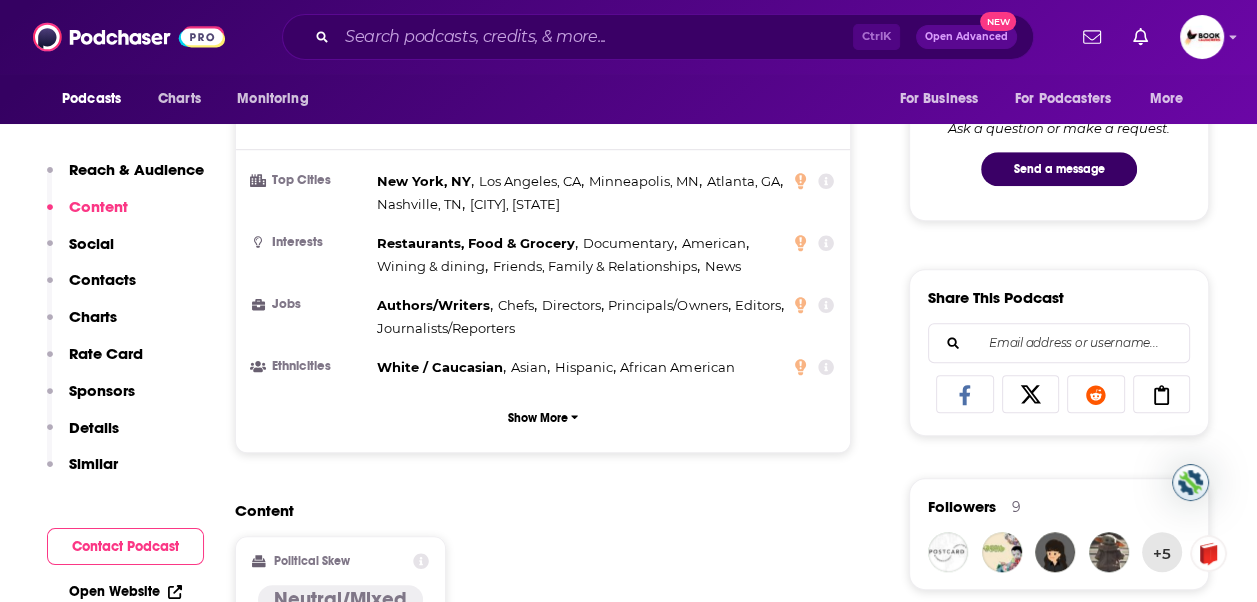 scroll, scrollTop: 1200, scrollLeft: 0, axis: vertical 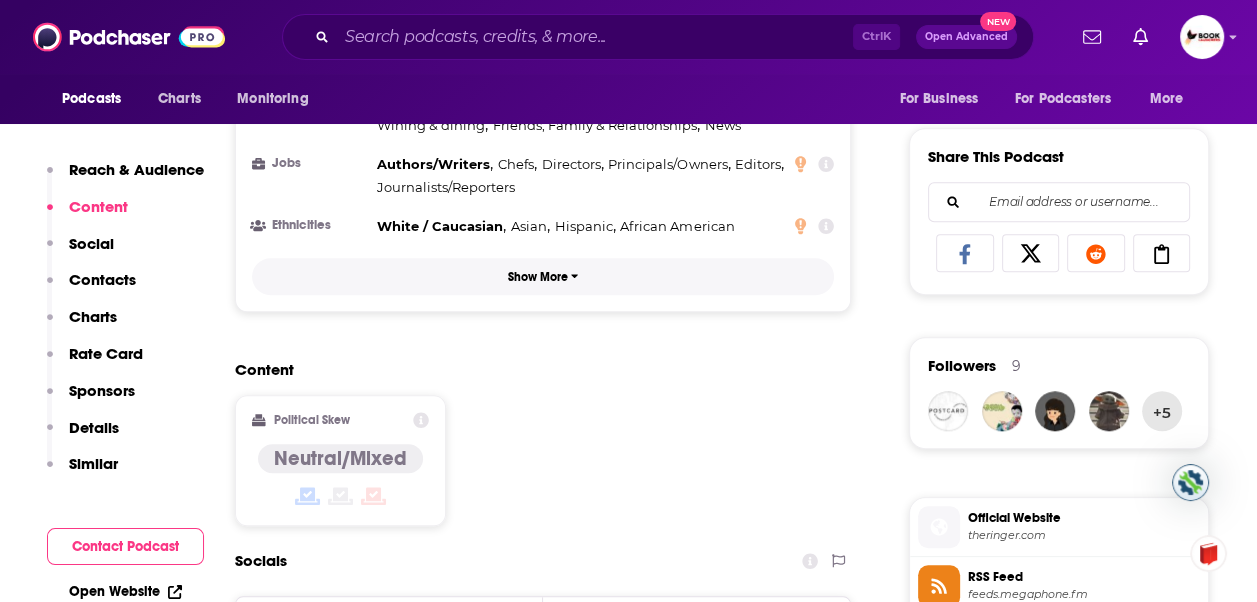 click on "Show More" at bounding box center (538, 277) 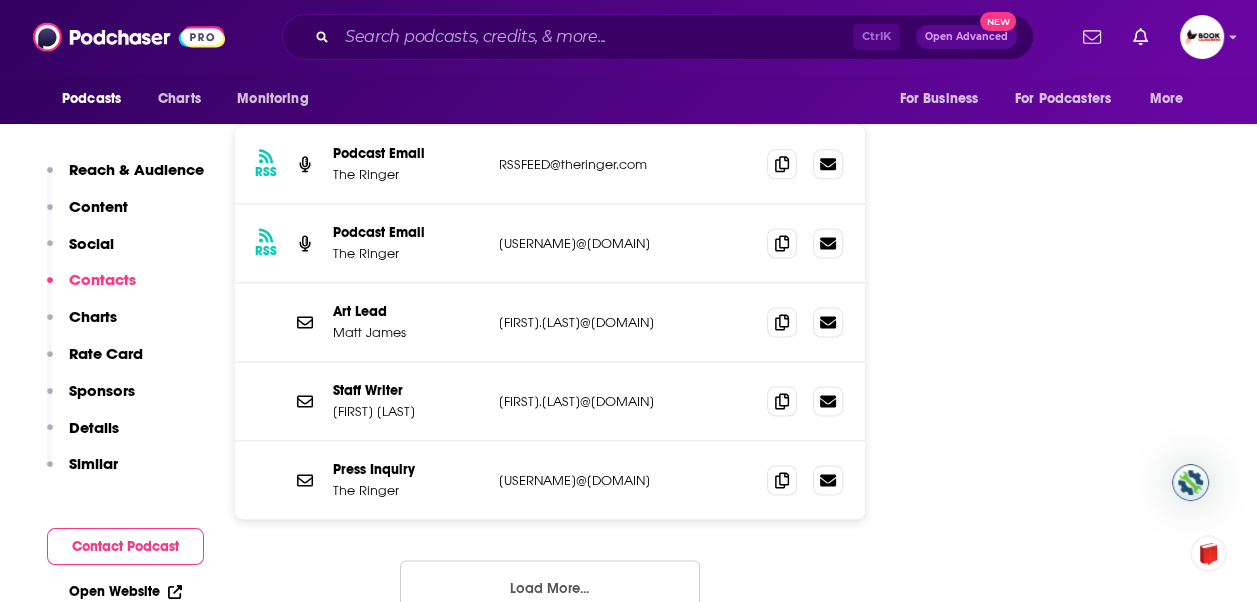 scroll, scrollTop: 2200, scrollLeft: 0, axis: vertical 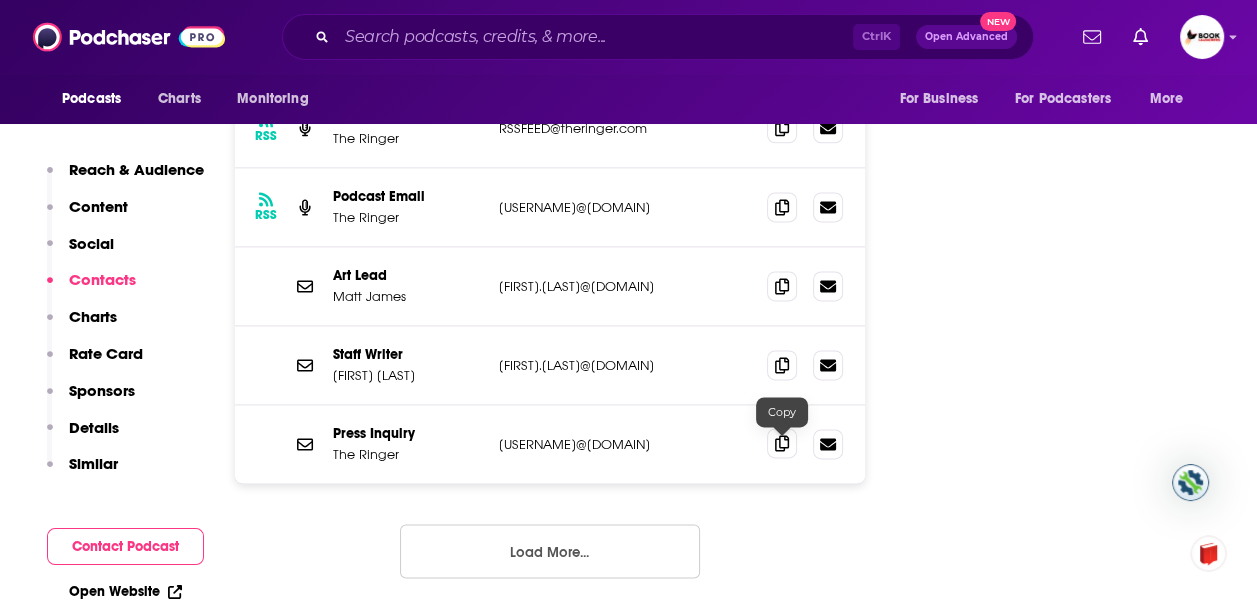 click 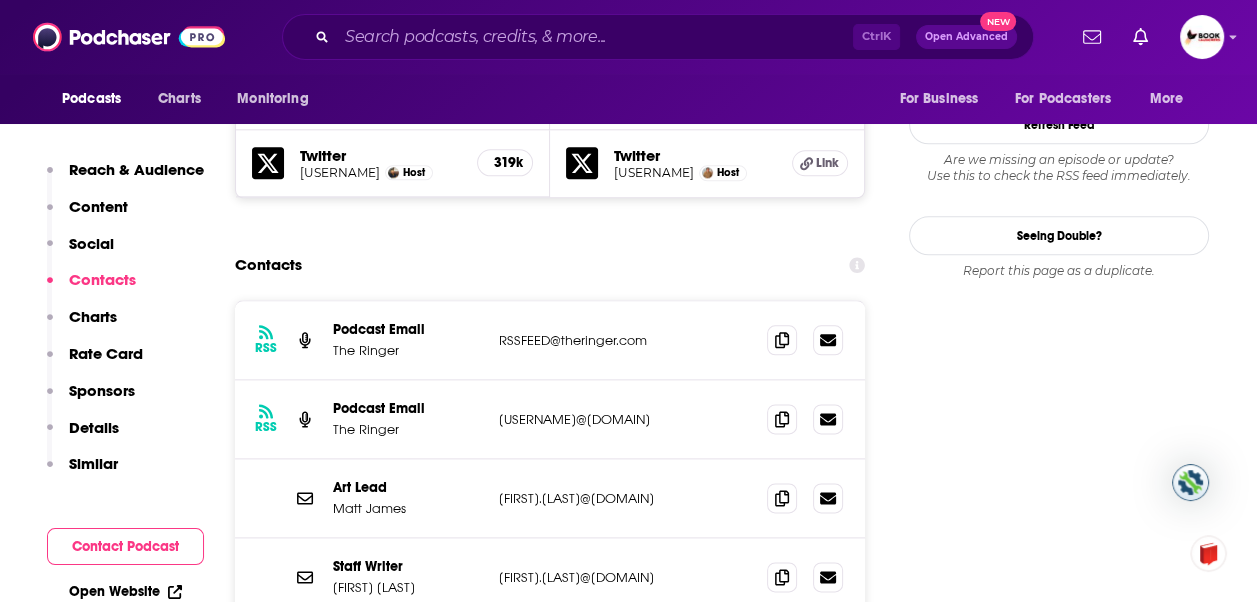 scroll, scrollTop: 2000, scrollLeft: 0, axis: vertical 